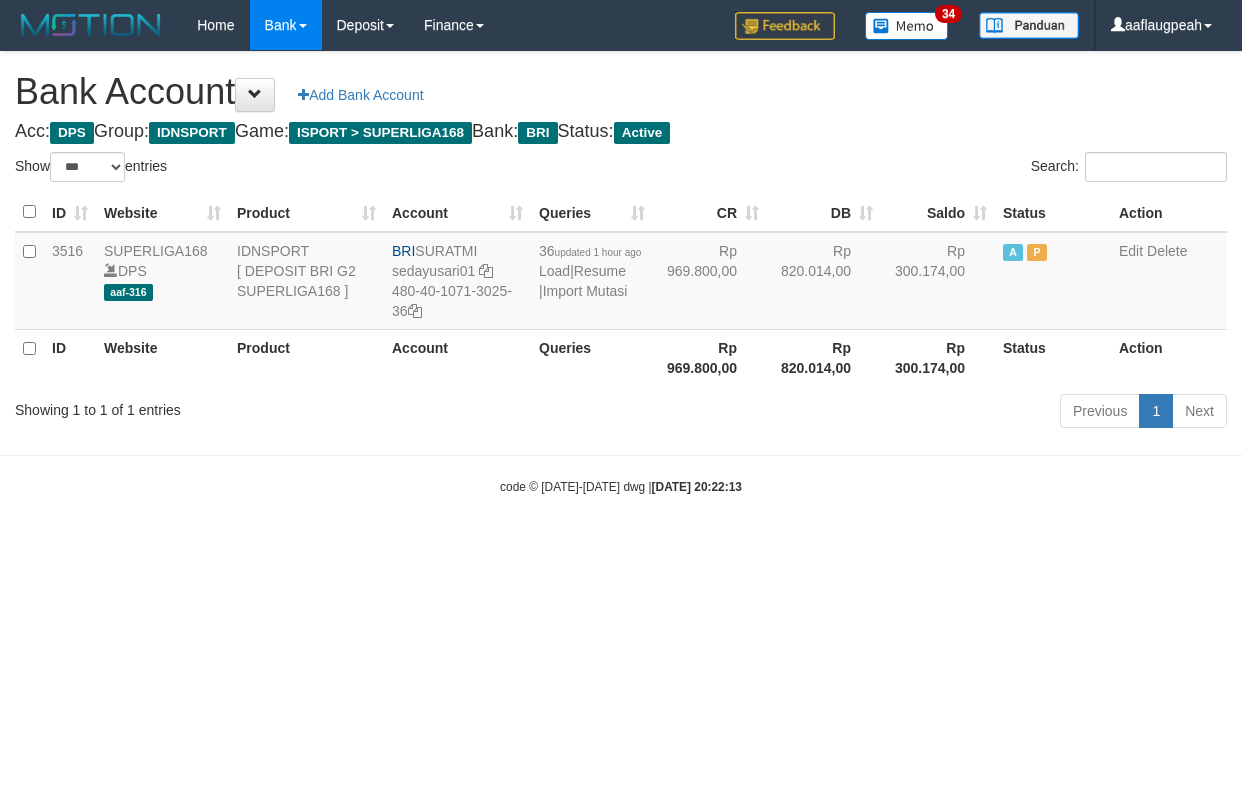 select on "***" 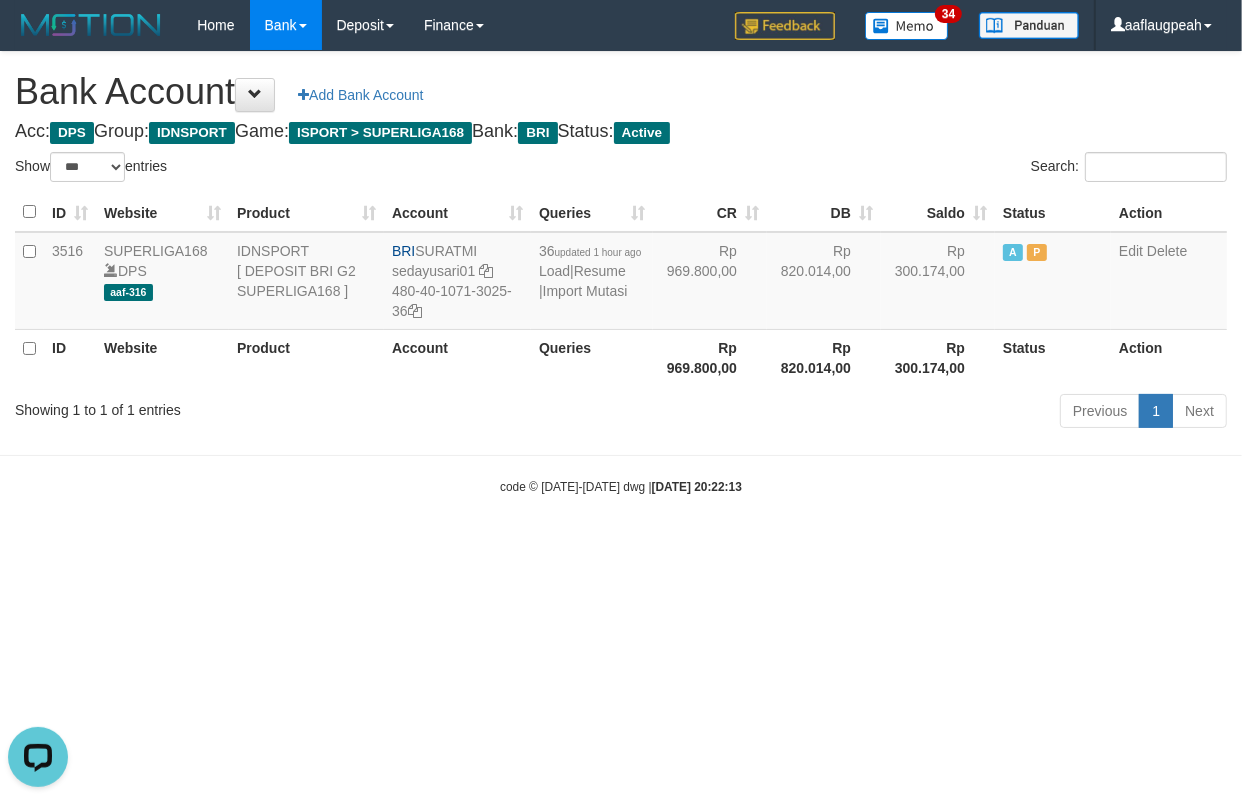 scroll, scrollTop: 0, scrollLeft: 0, axis: both 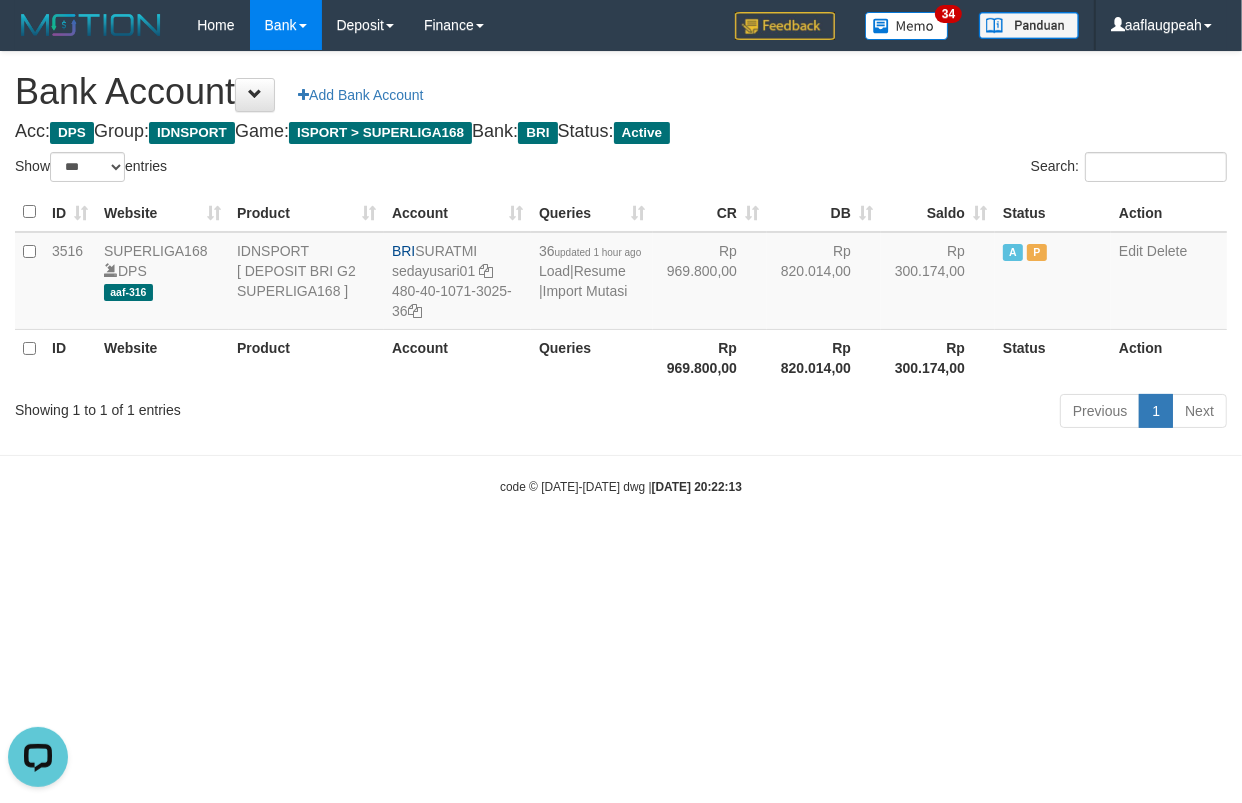 click on "Toggle navigation
Home
Bank
Account List
Load
By Website
Group
[ISPORT]													SUPERLIGA168
By Load Group (DPS)" at bounding box center [621, 273] 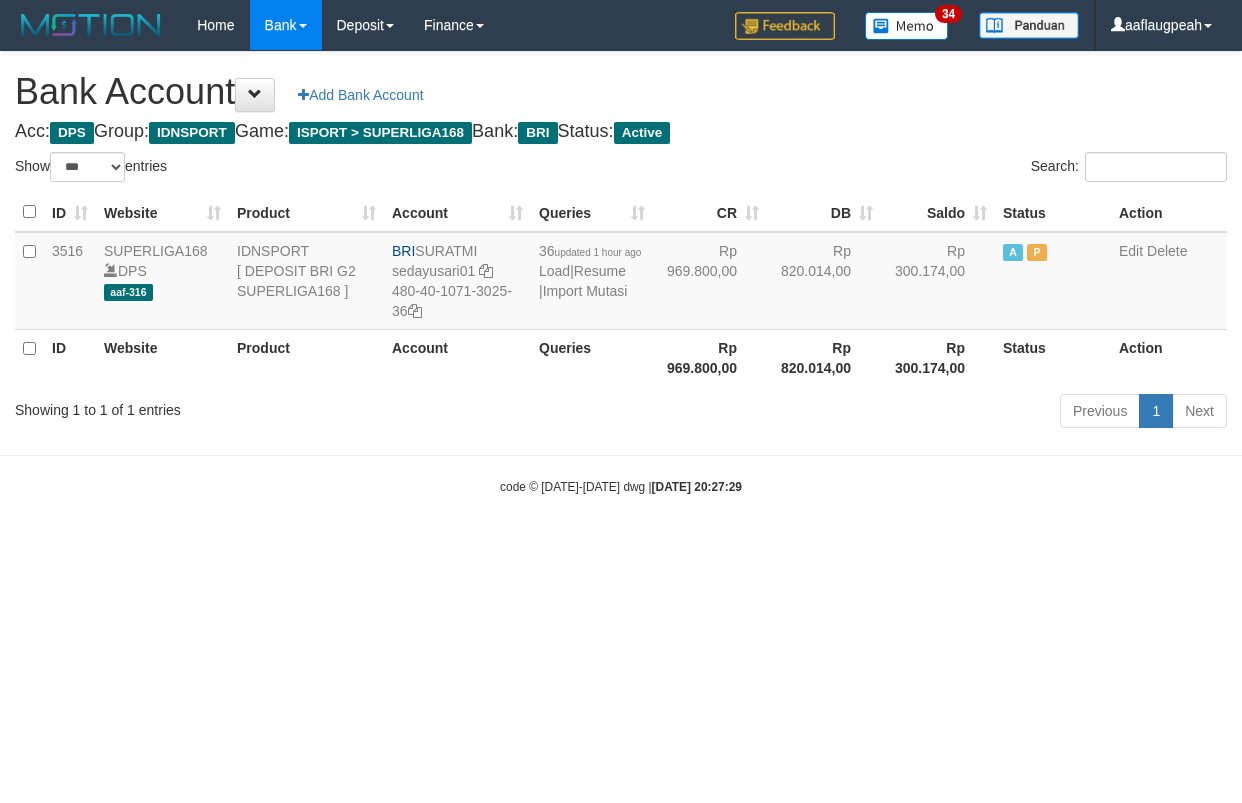 select on "***" 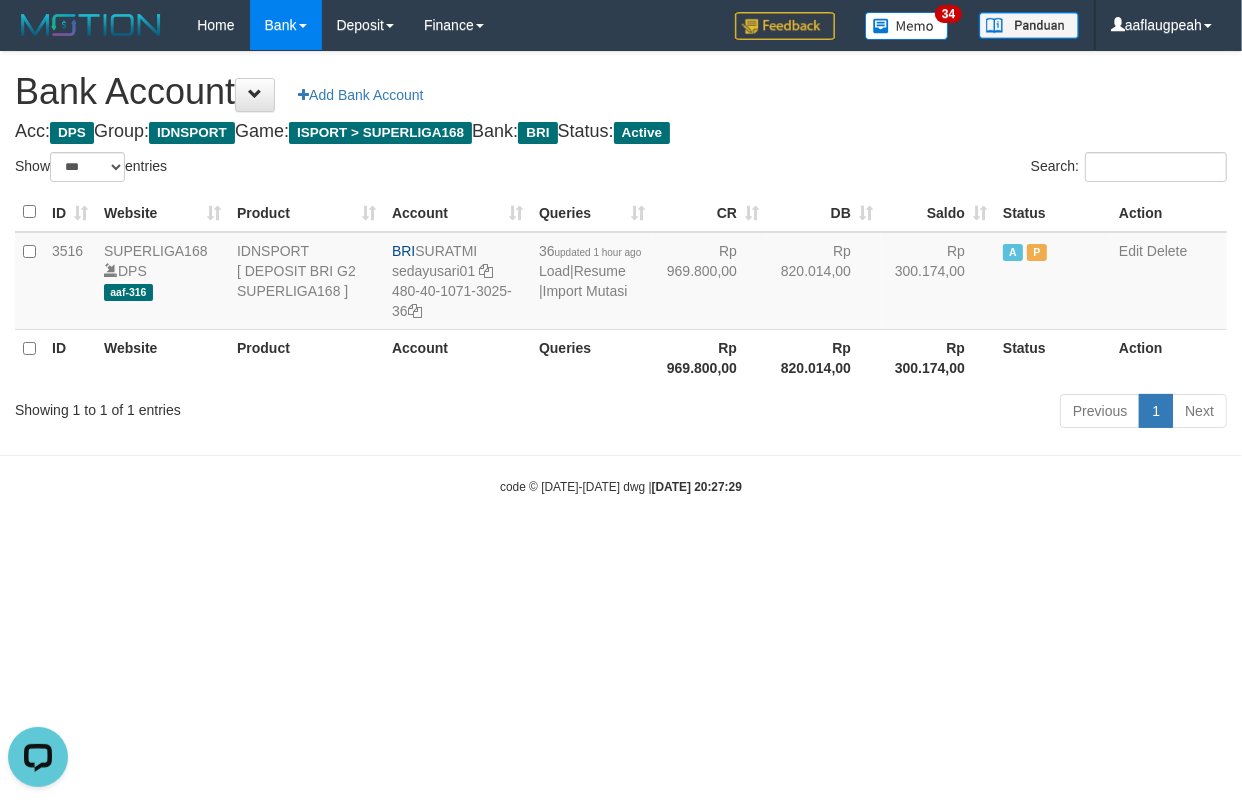 scroll, scrollTop: 0, scrollLeft: 0, axis: both 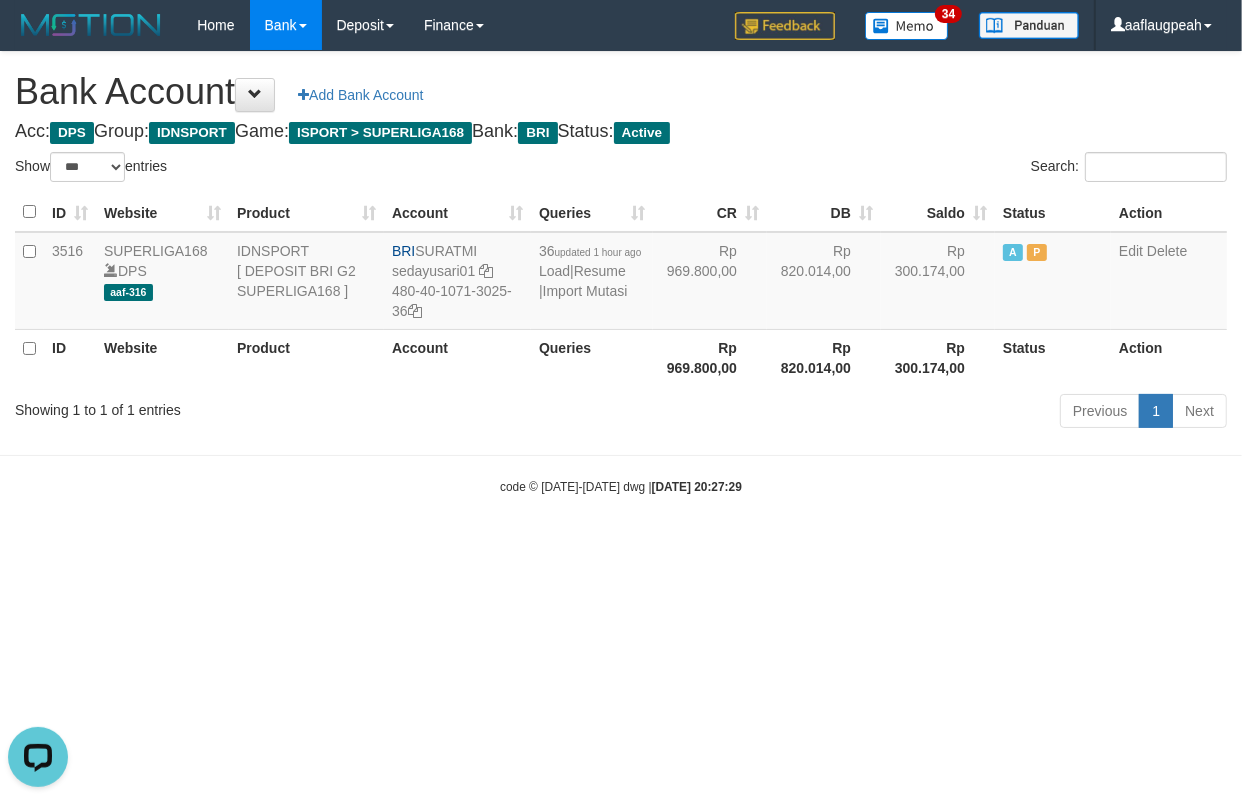 click on "Toggle navigation
Home
Bank
Account List
Load
By Website
Group
[ISPORT]													SUPERLIGA168
By Load Group (DPS)
34" at bounding box center (621, 273) 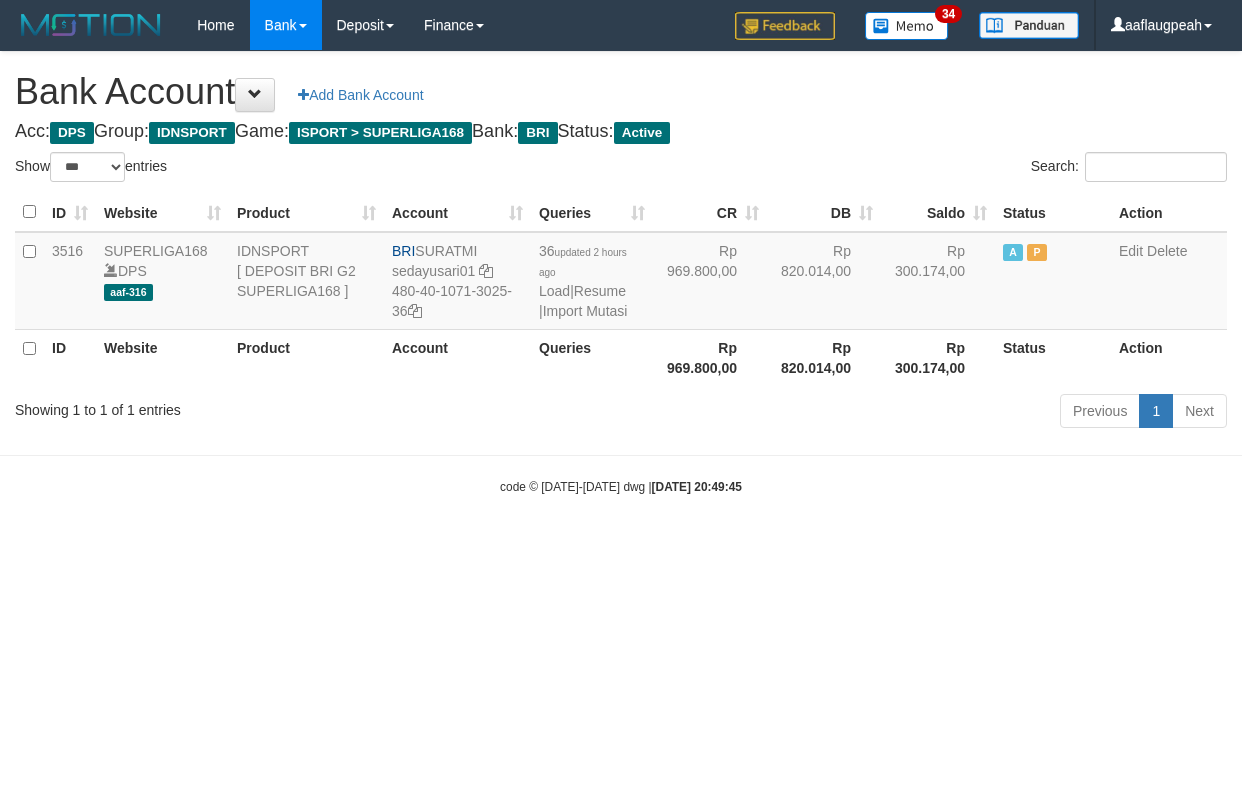 select on "***" 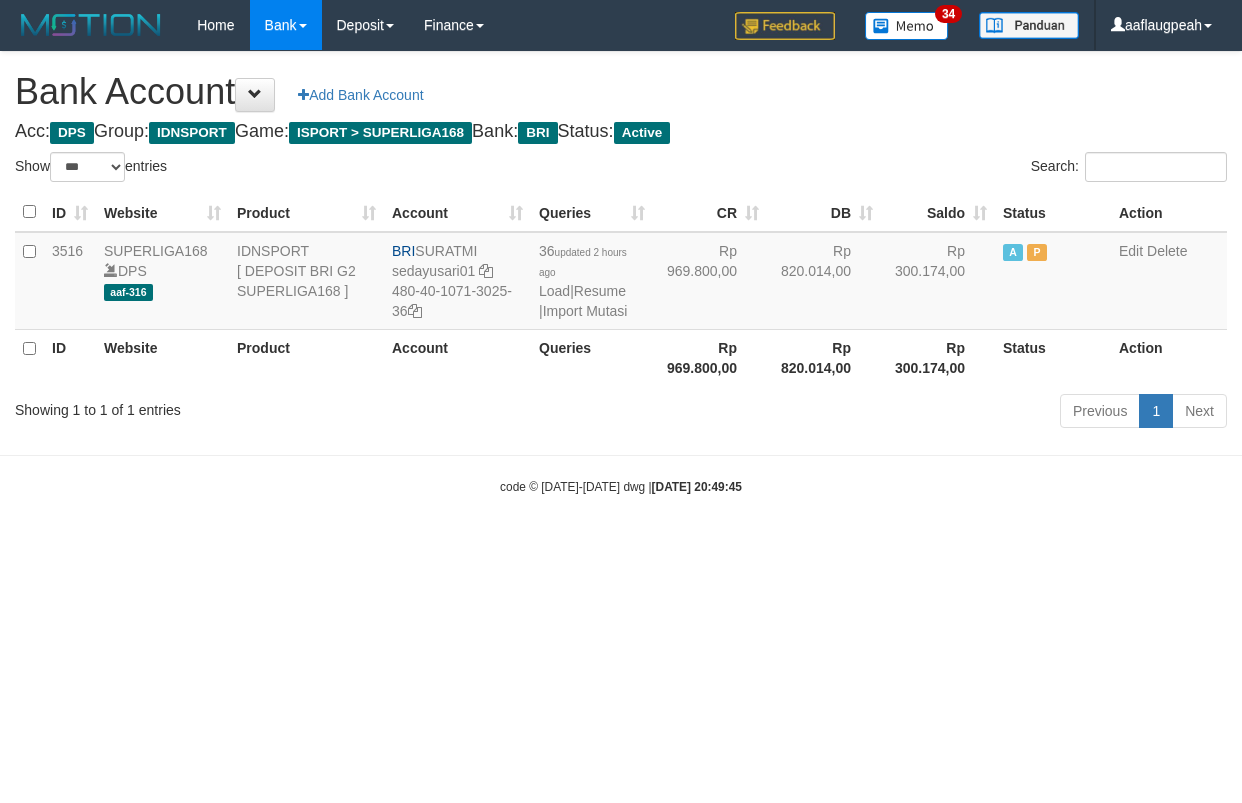 scroll, scrollTop: 0, scrollLeft: 0, axis: both 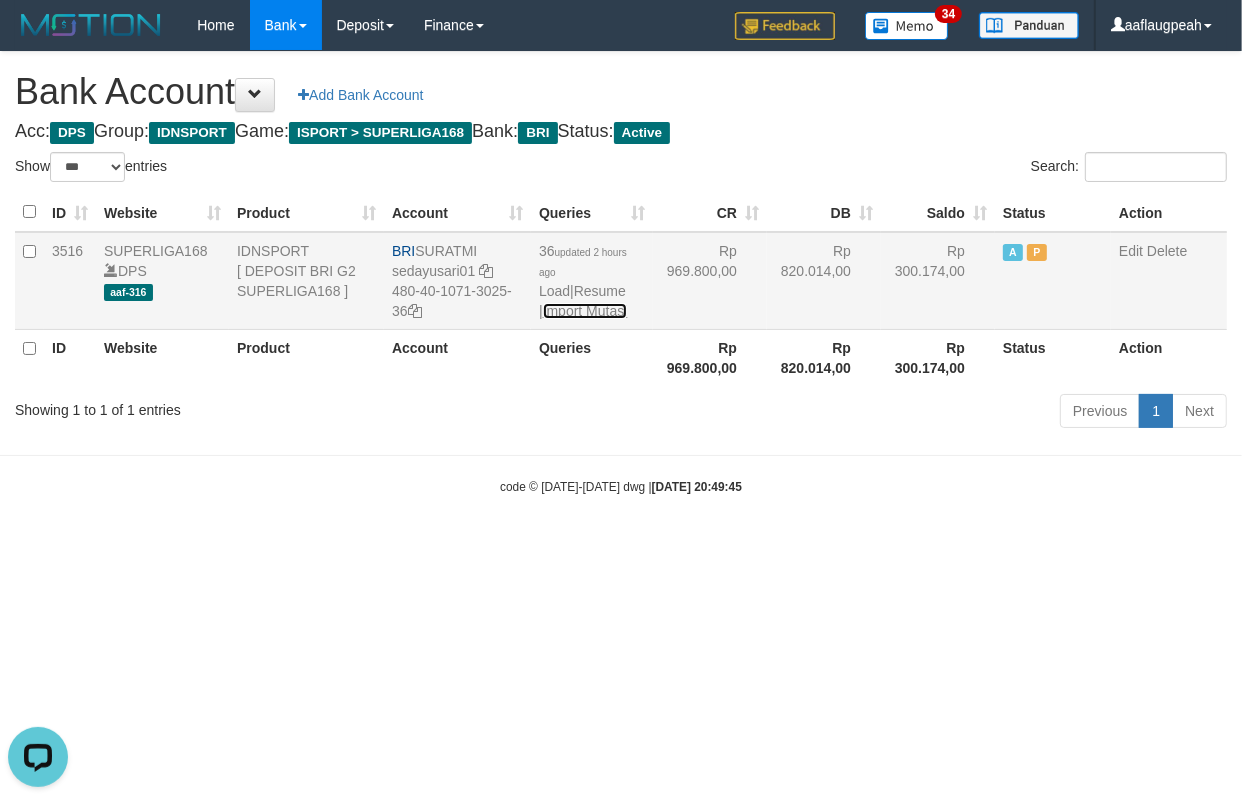 click on "Import Mutasi" at bounding box center (585, 311) 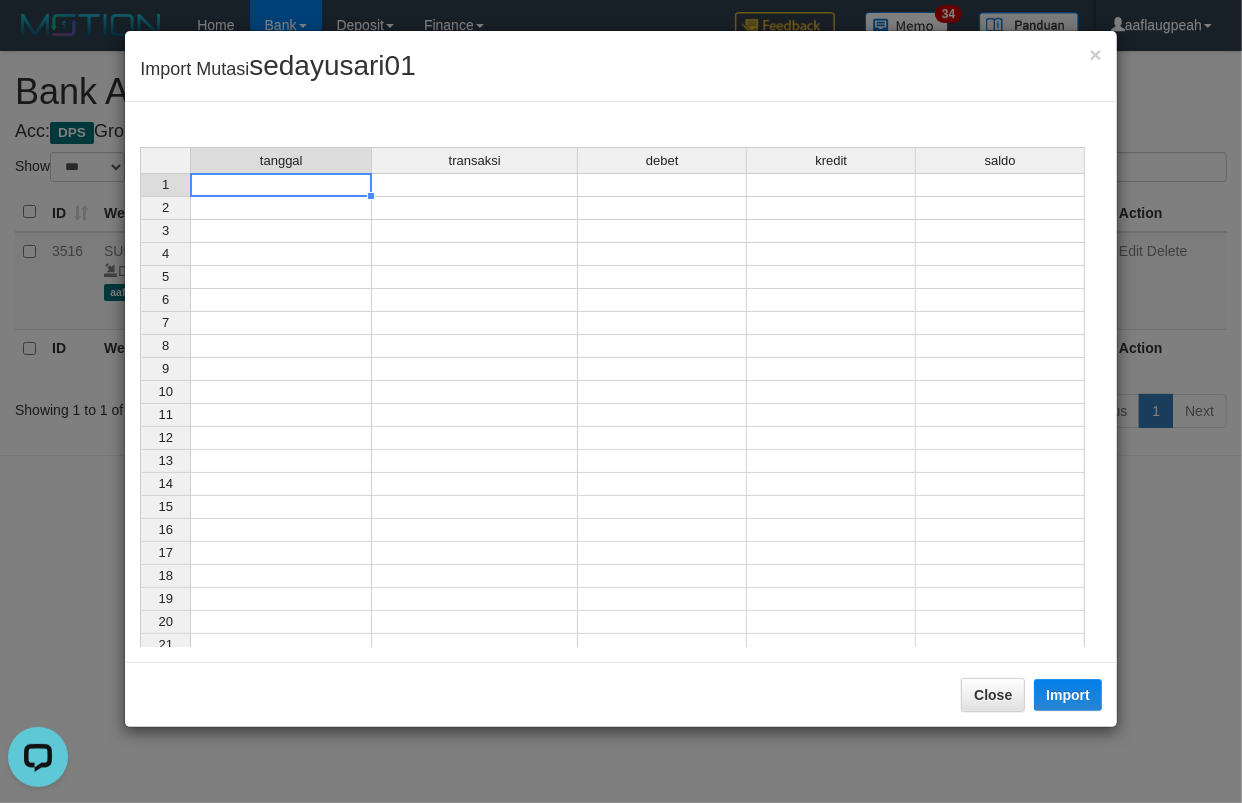 click at bounding box center (281, 185) 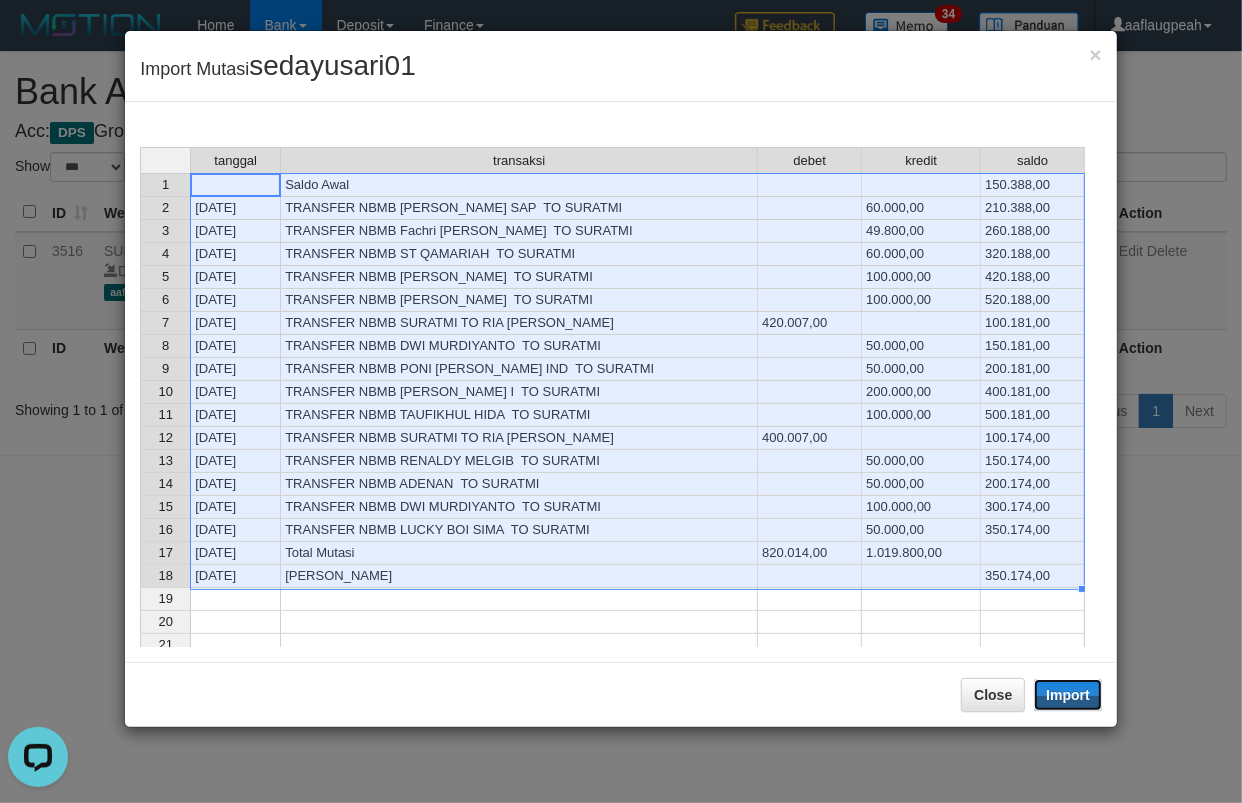 drag, startPoint x: 1077, startPoint y: 694, endPoint x: 1093, endPoint y: 695, distance: 16.03122 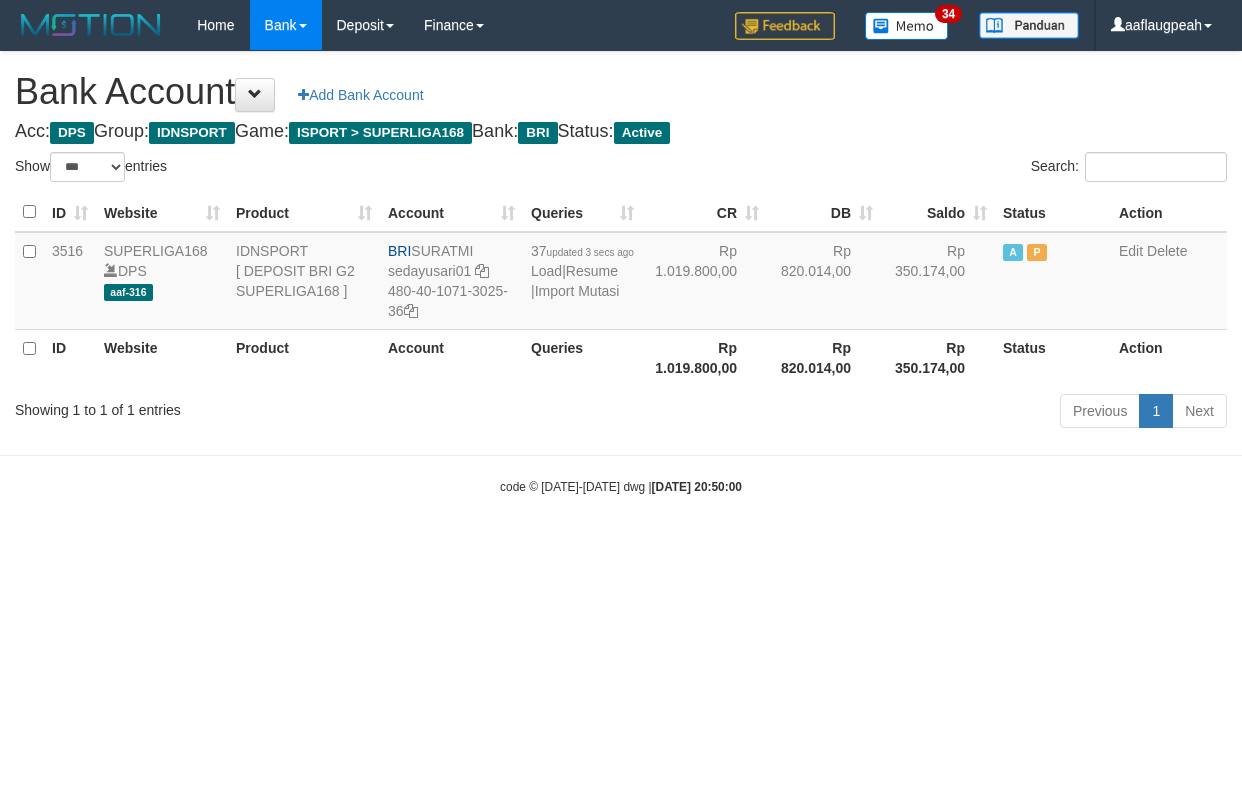 select on "***" 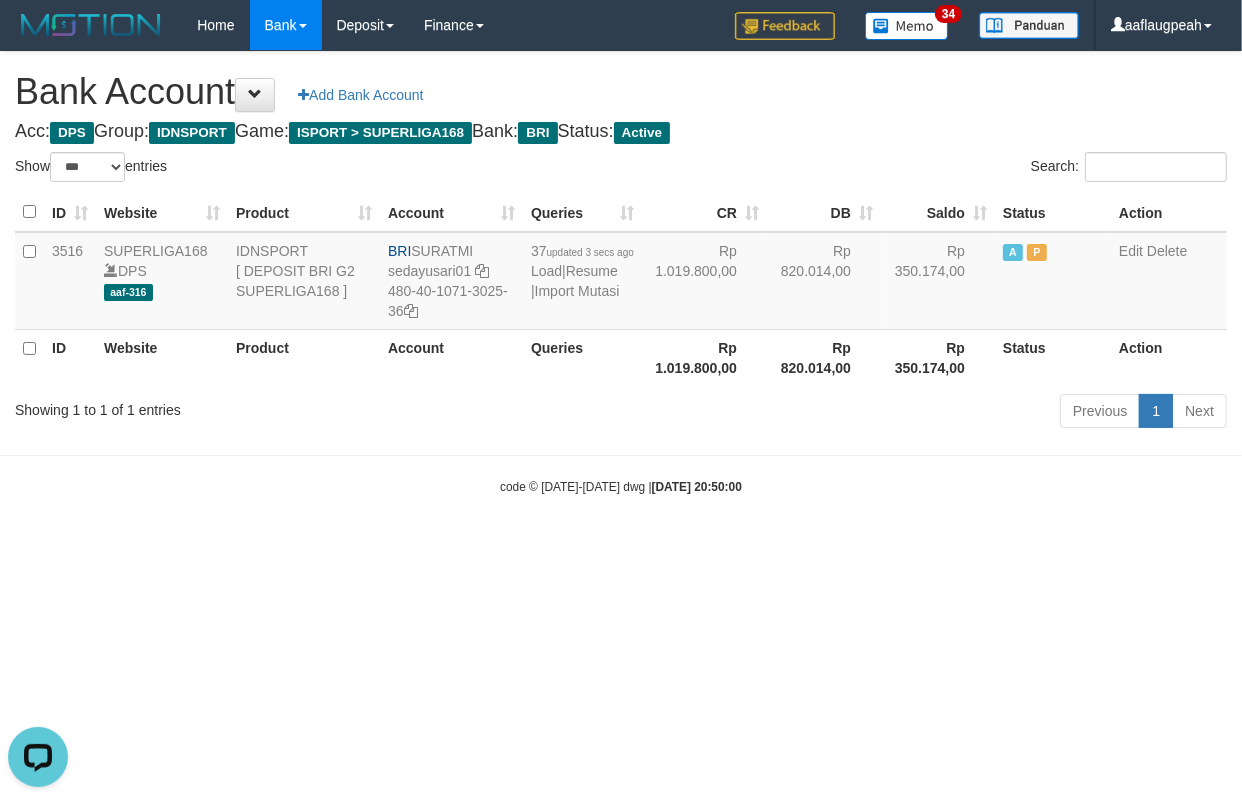scroll, scrollTop: 0, scrollLeft: 0, axis: both 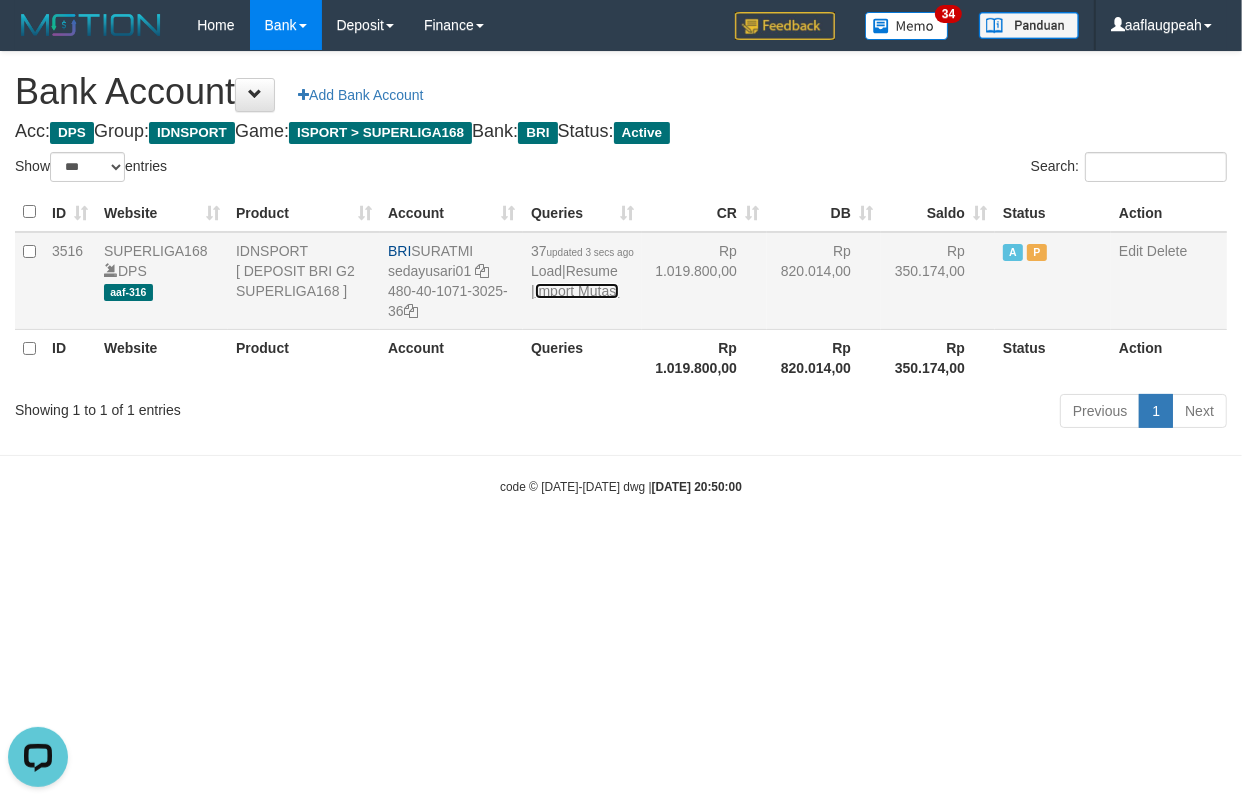 click on "Import Mutasi" at bounding box center (577, 291) 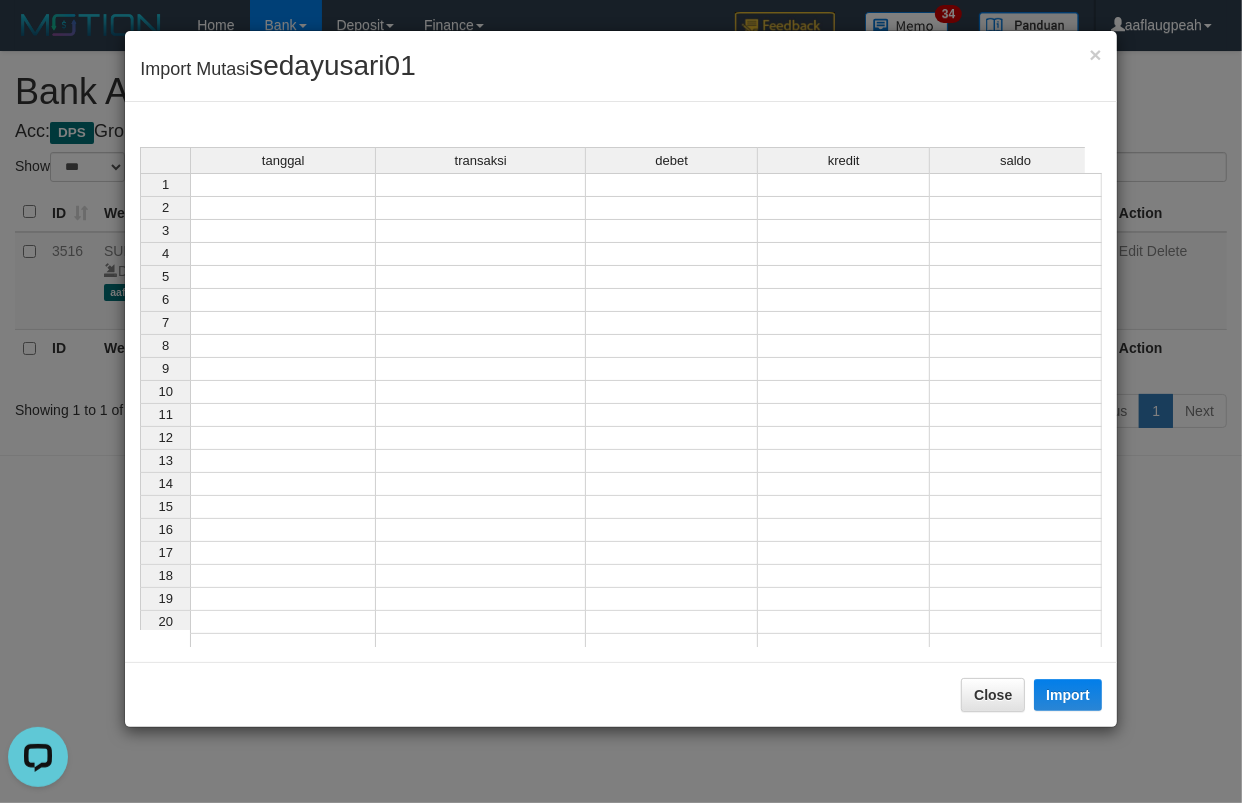 click at bounding box center [283, 185] 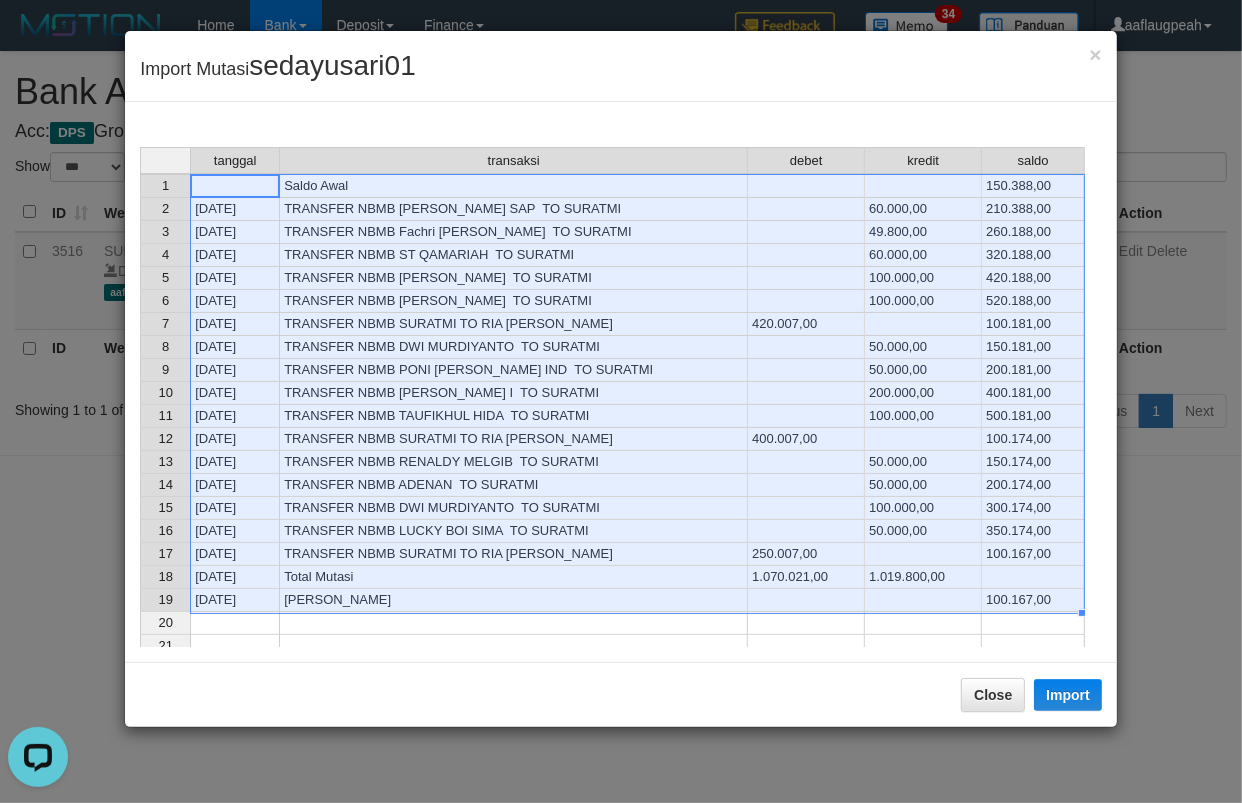 scroll, scrollTop: 167, scrollLeft: 0, axis: vertical 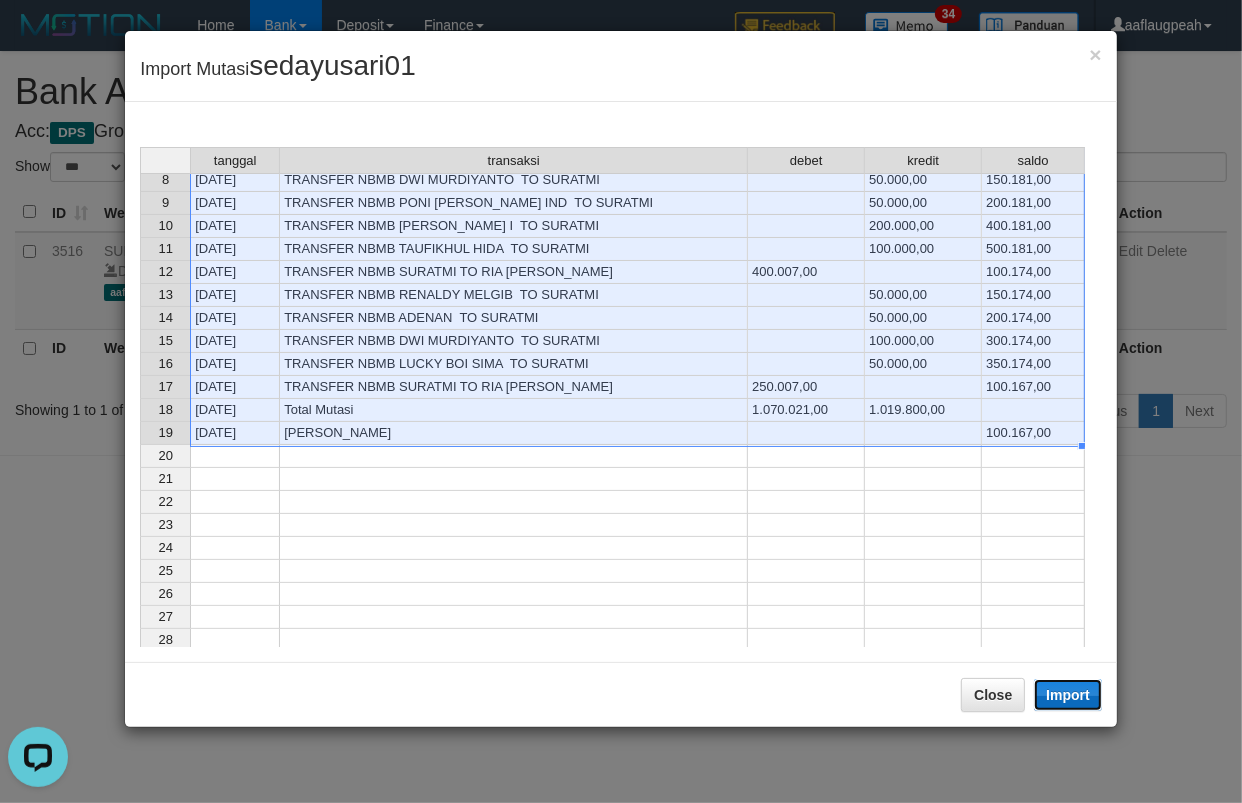 click on "Import" at bounding box center (1068, 695) 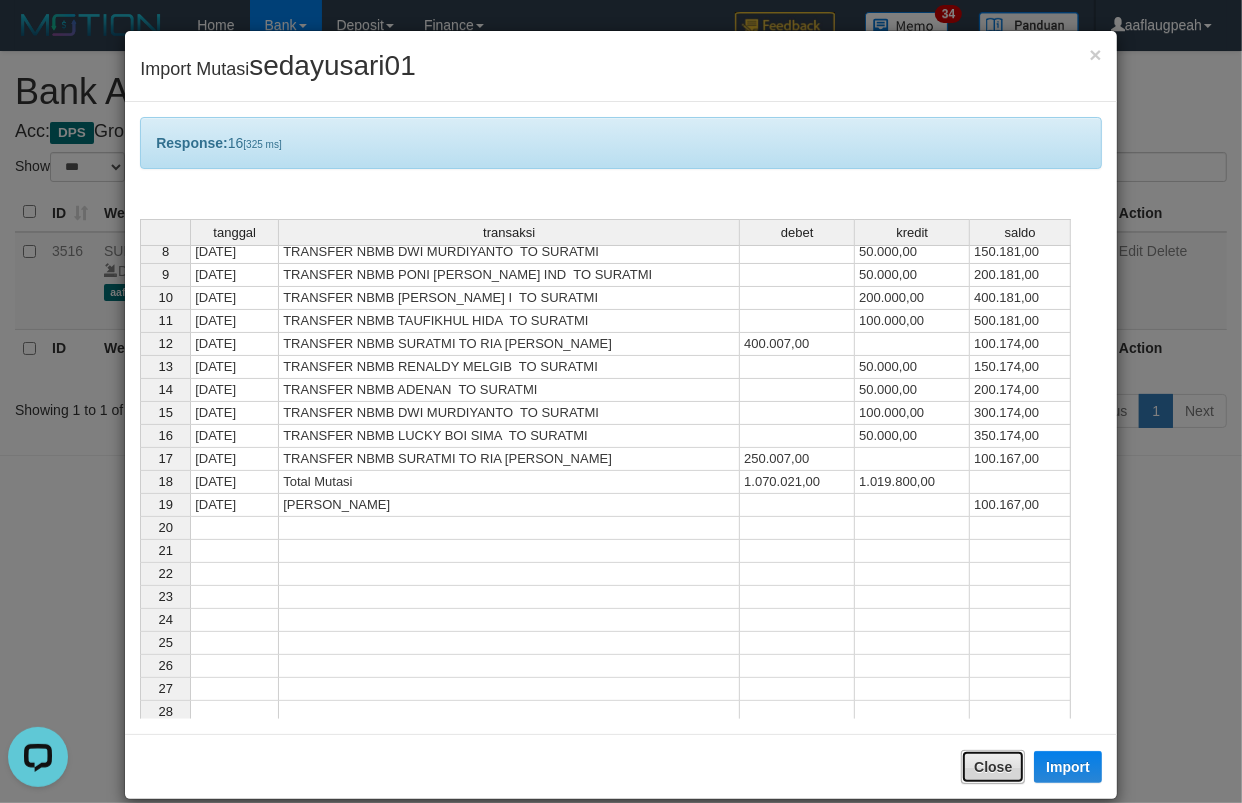click on "Close" at bounding box center [993, 767] 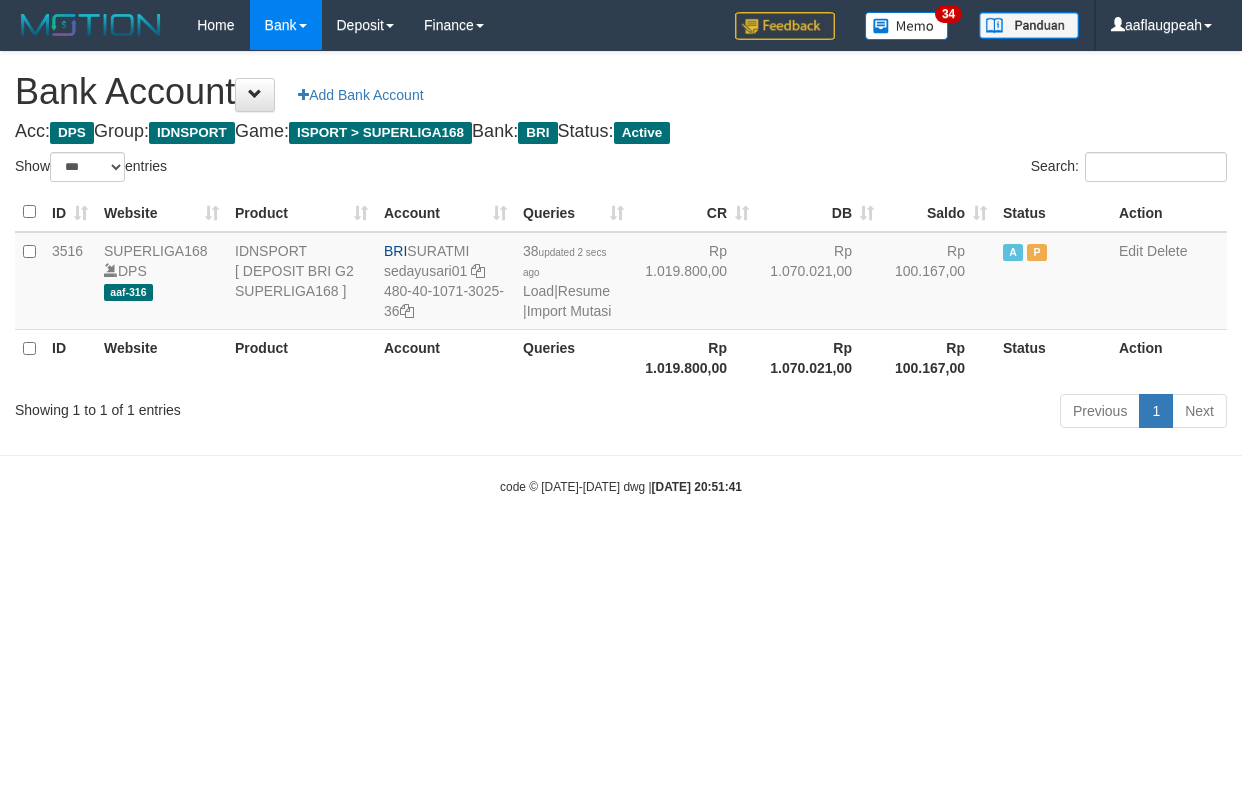 select on "***" 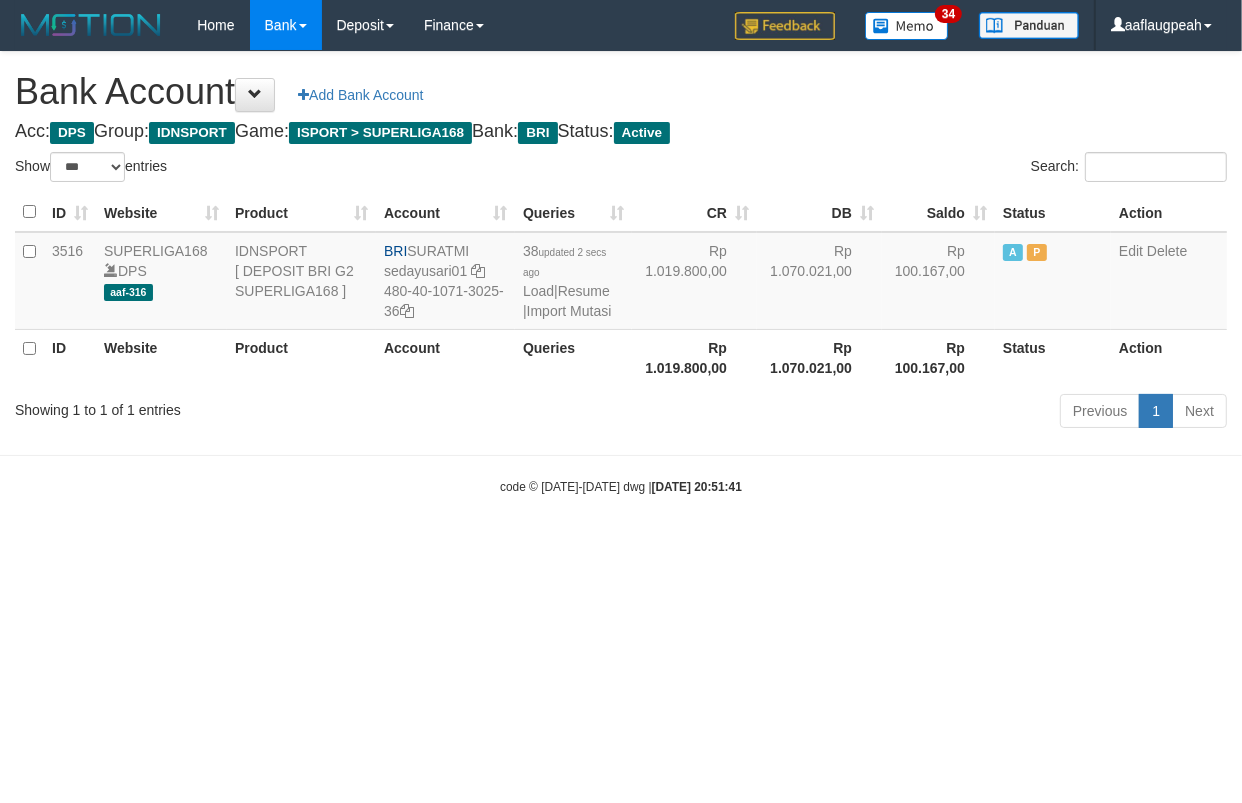 click on "Toggle navigation
Home
Bank
Account List
Load
By Website
Group
[ISPORT]													SUPERLIGA168
By Load Group (DPS)" at bounding box center [621, 273] 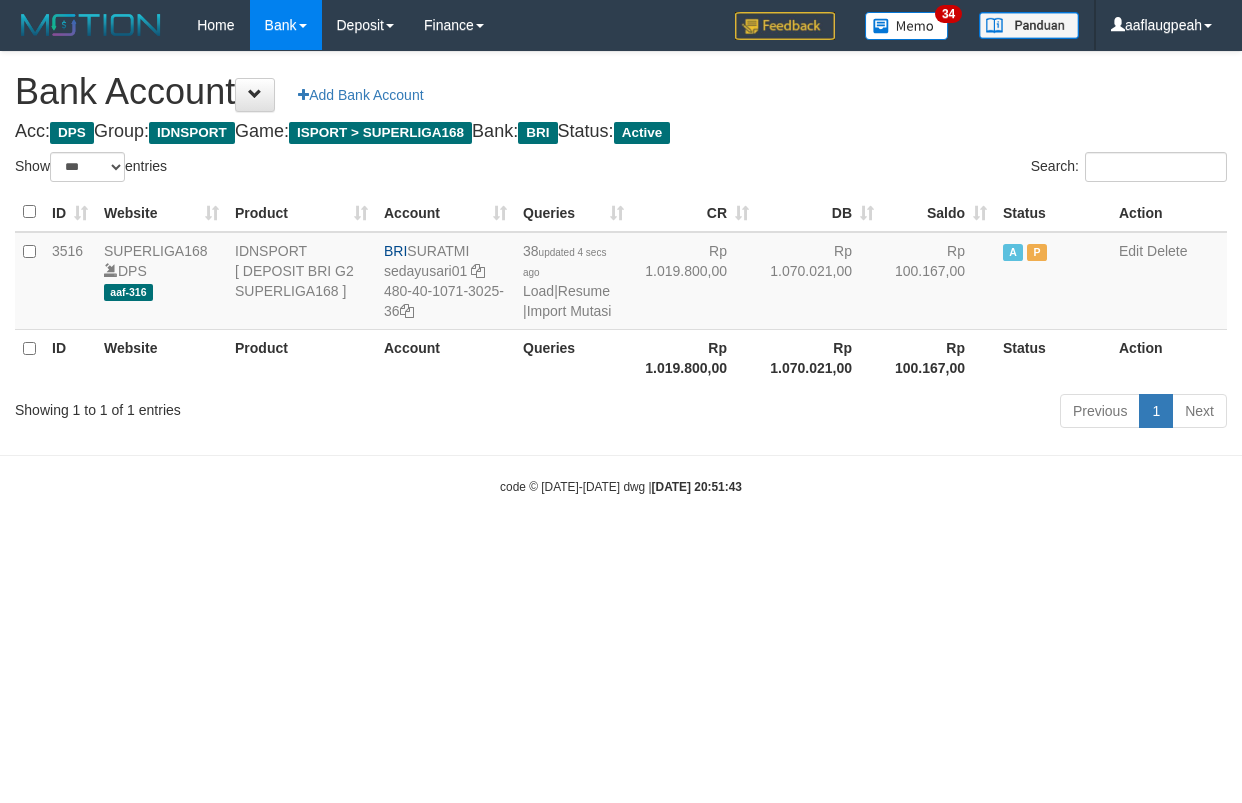 select on "***" 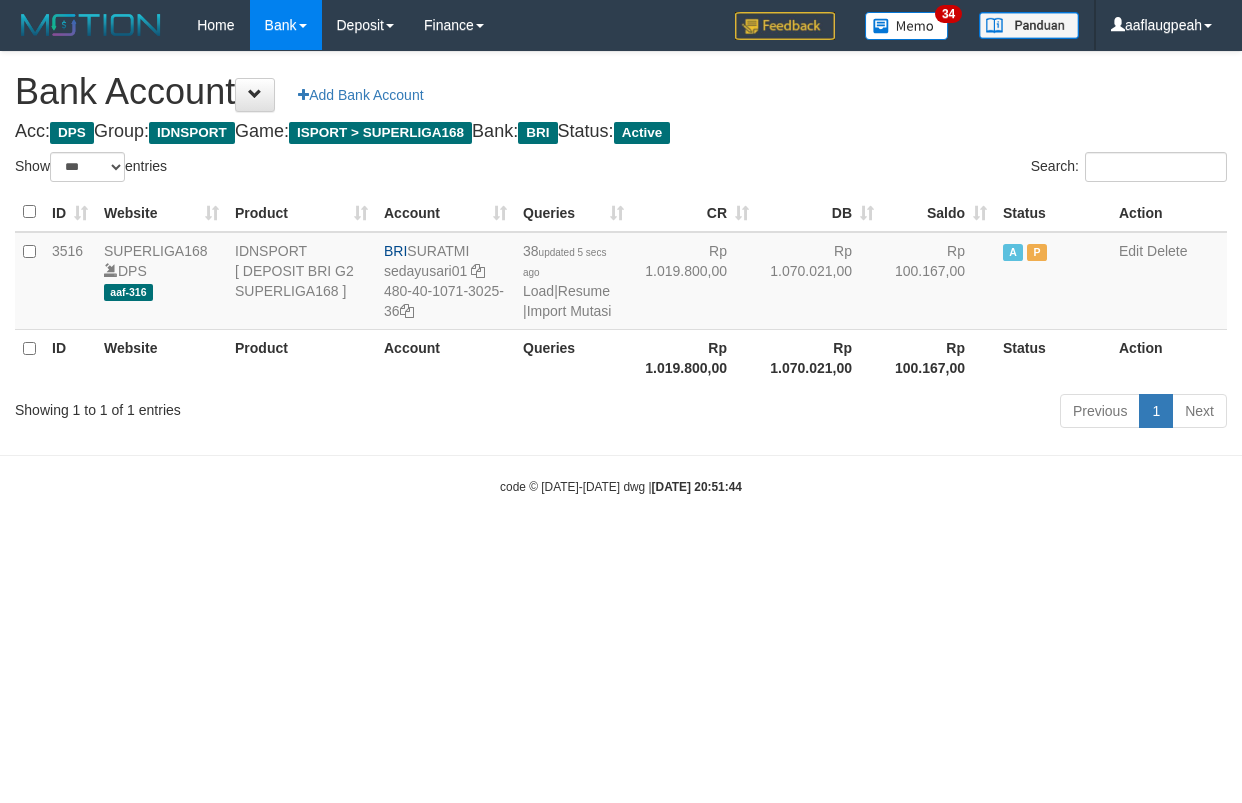 select on "***" 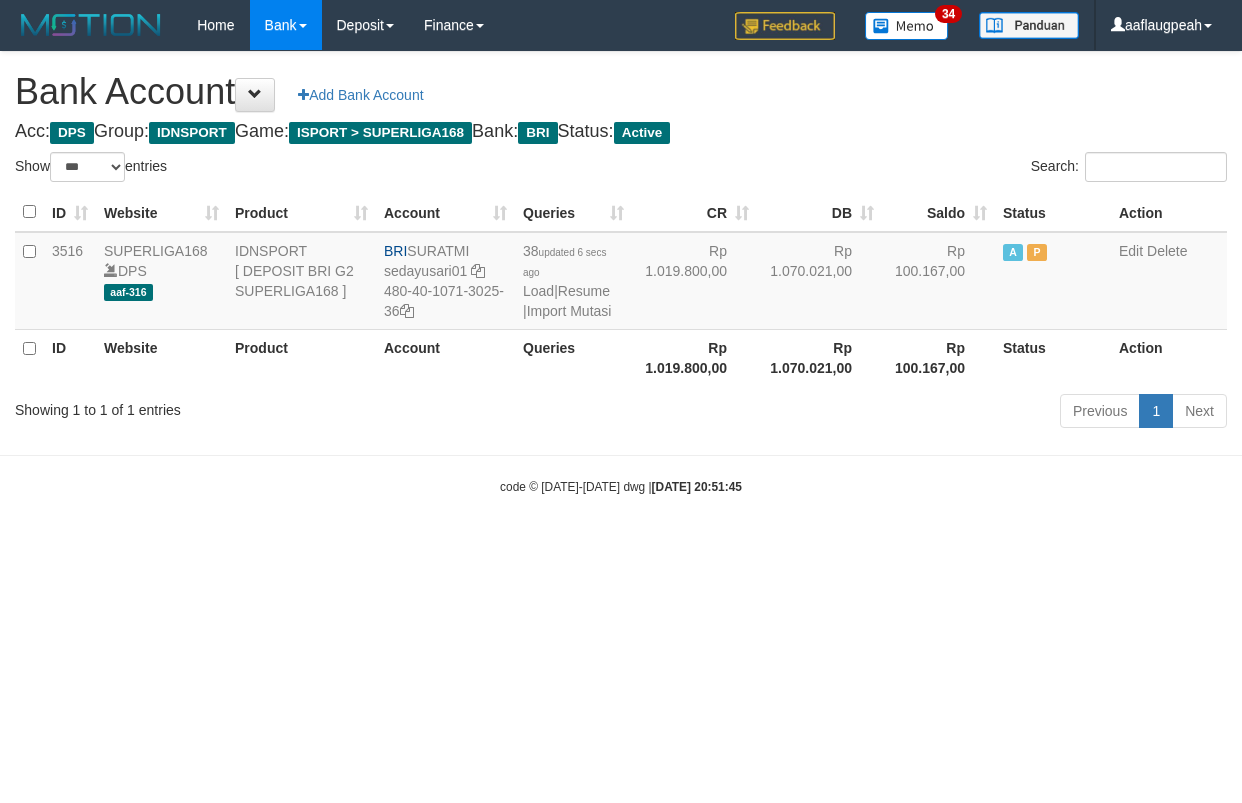 select on "***" 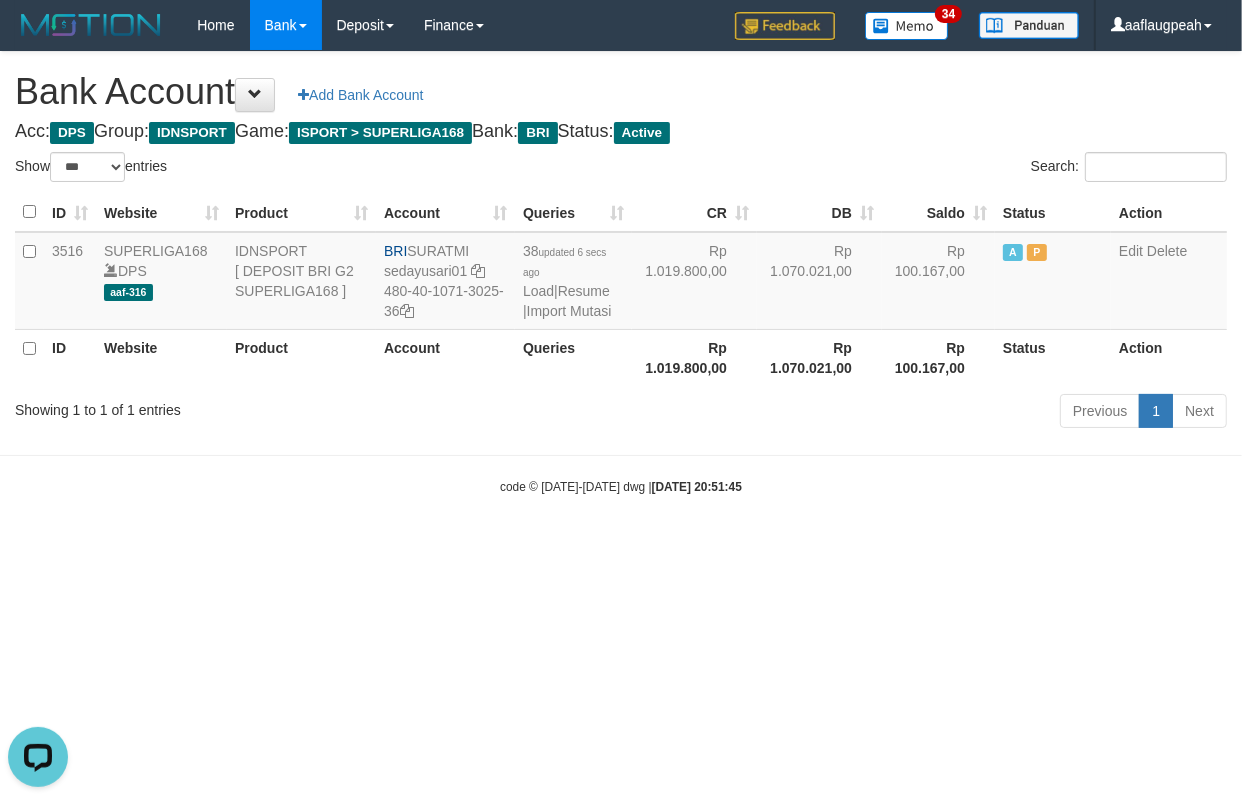 scroll, scrollTop: 0, scrollLeft: 0, axis: both 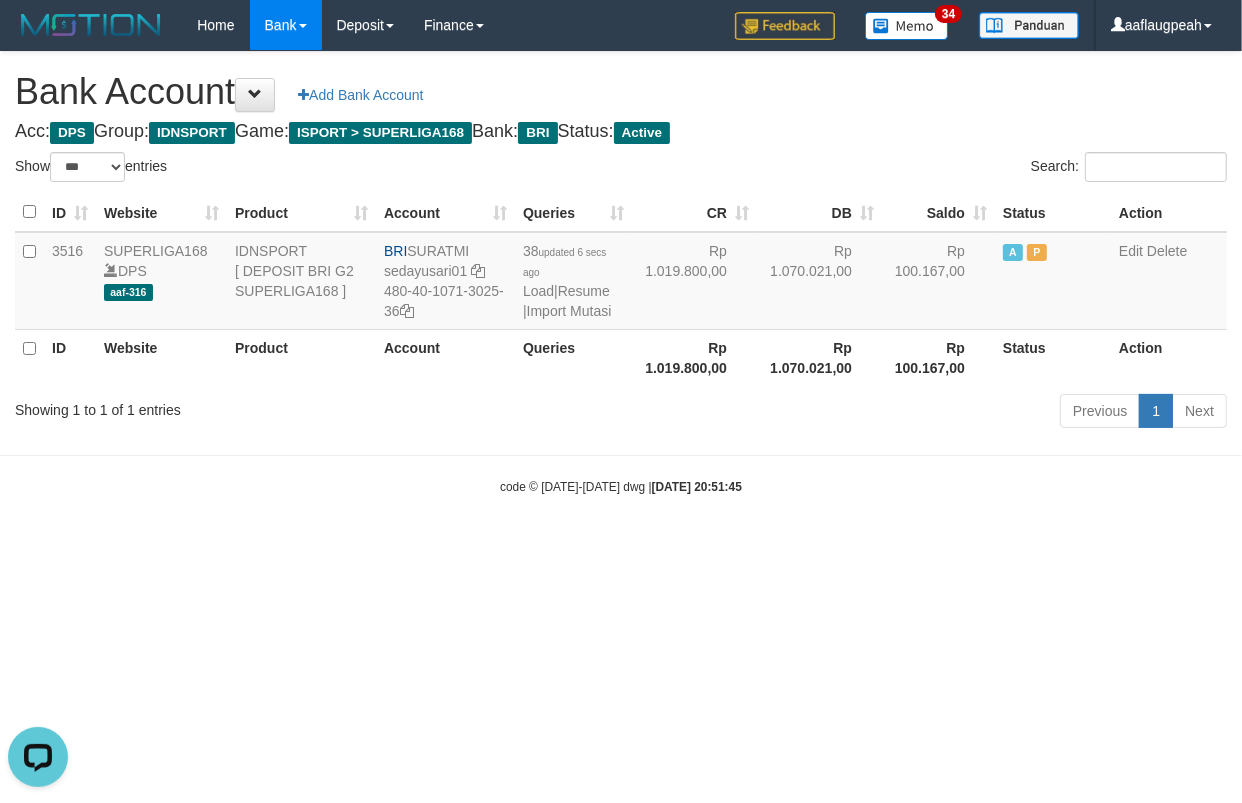 click on "Toggle navigation
Home
Bank
Account List
Load
By Website
Group
[ISPORT]													SUPERLIGA168
By Load Group (DPS)" at bounding box center (621, 273) 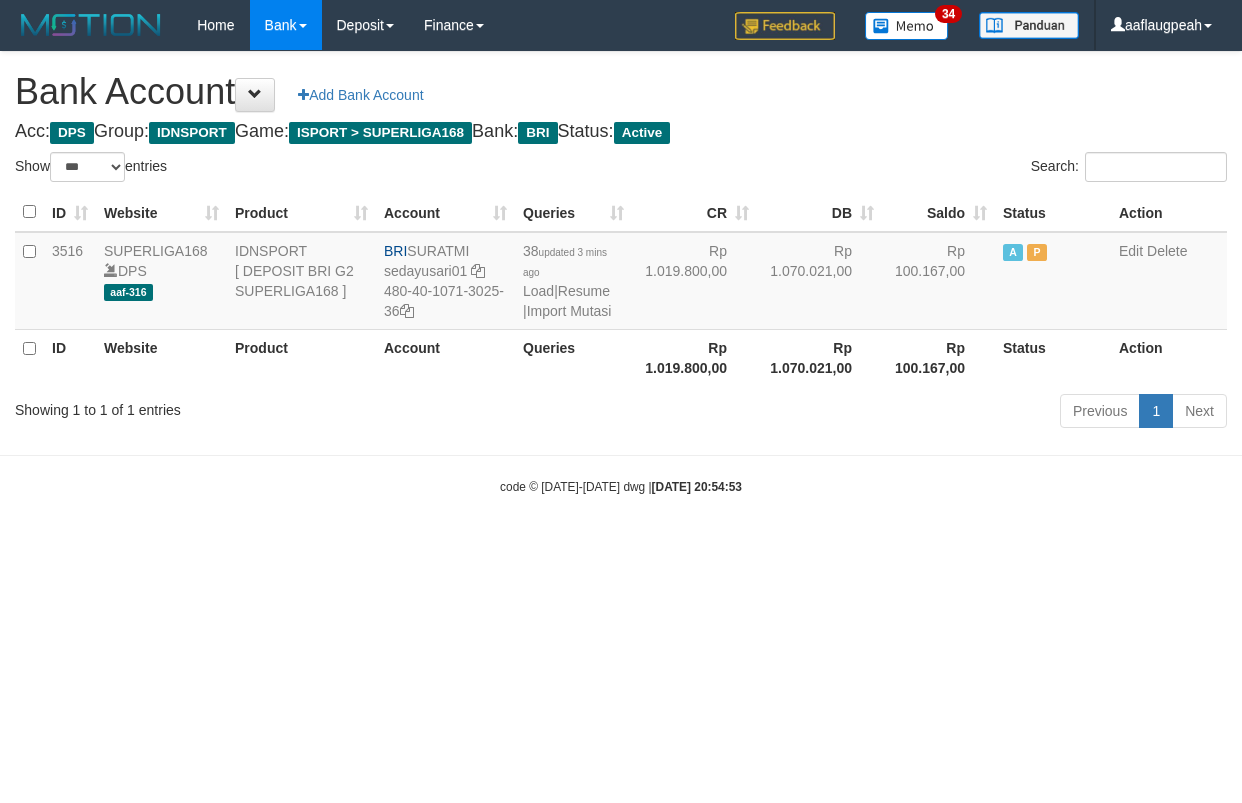 select on "***" 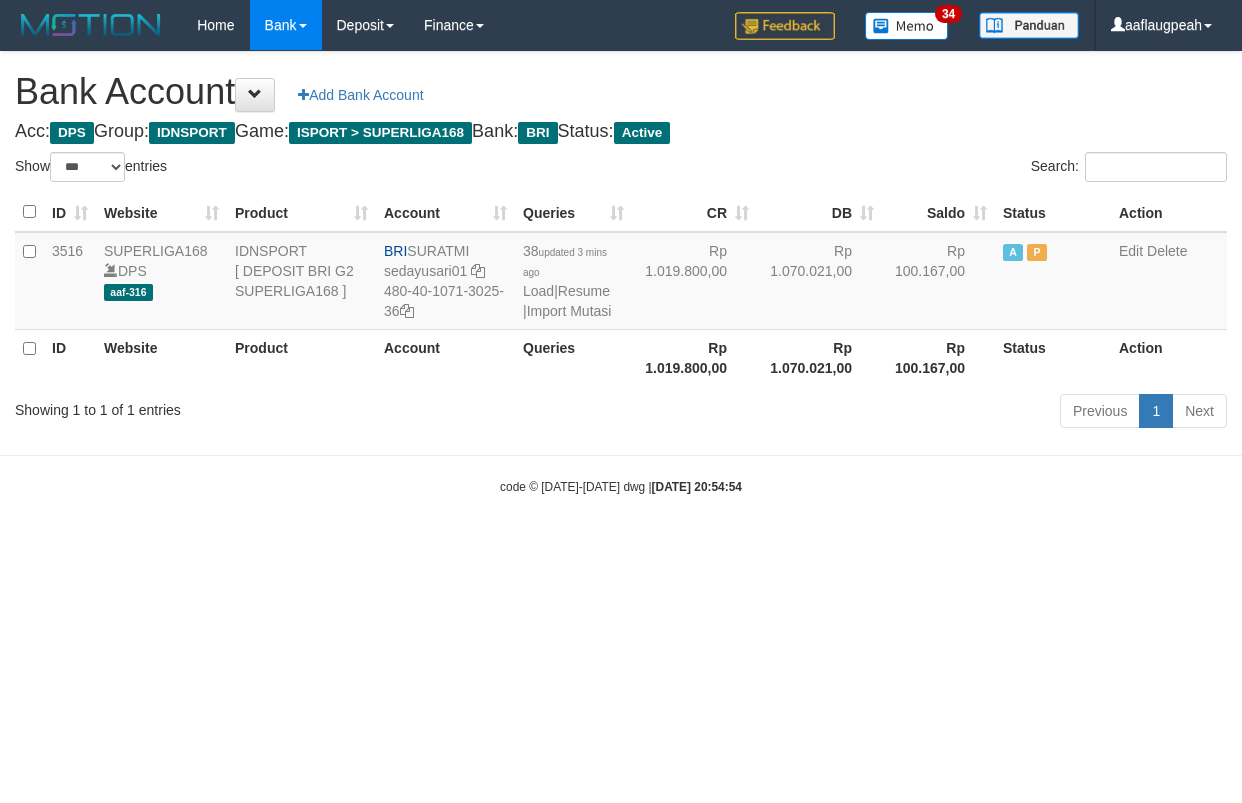 select on "***" 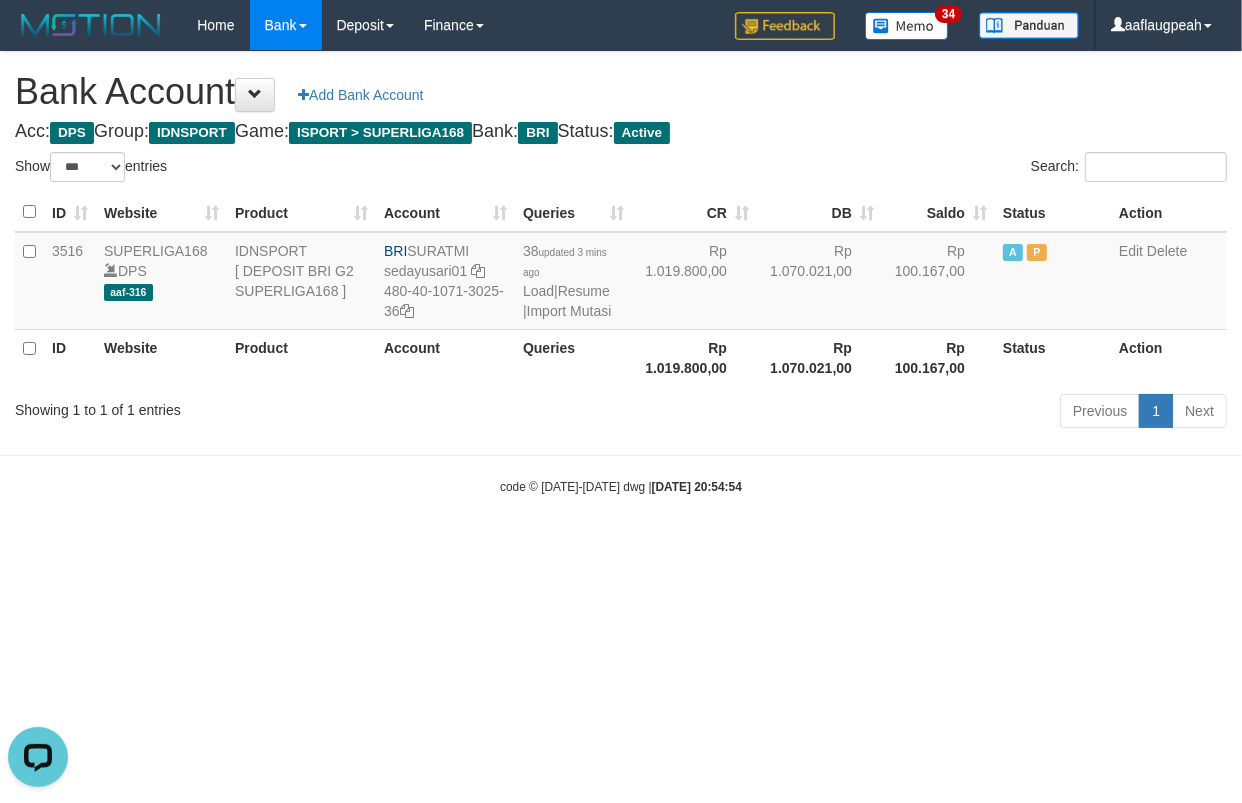 scroll, scrollTop: 0, scrollLeft: 0, axis: both 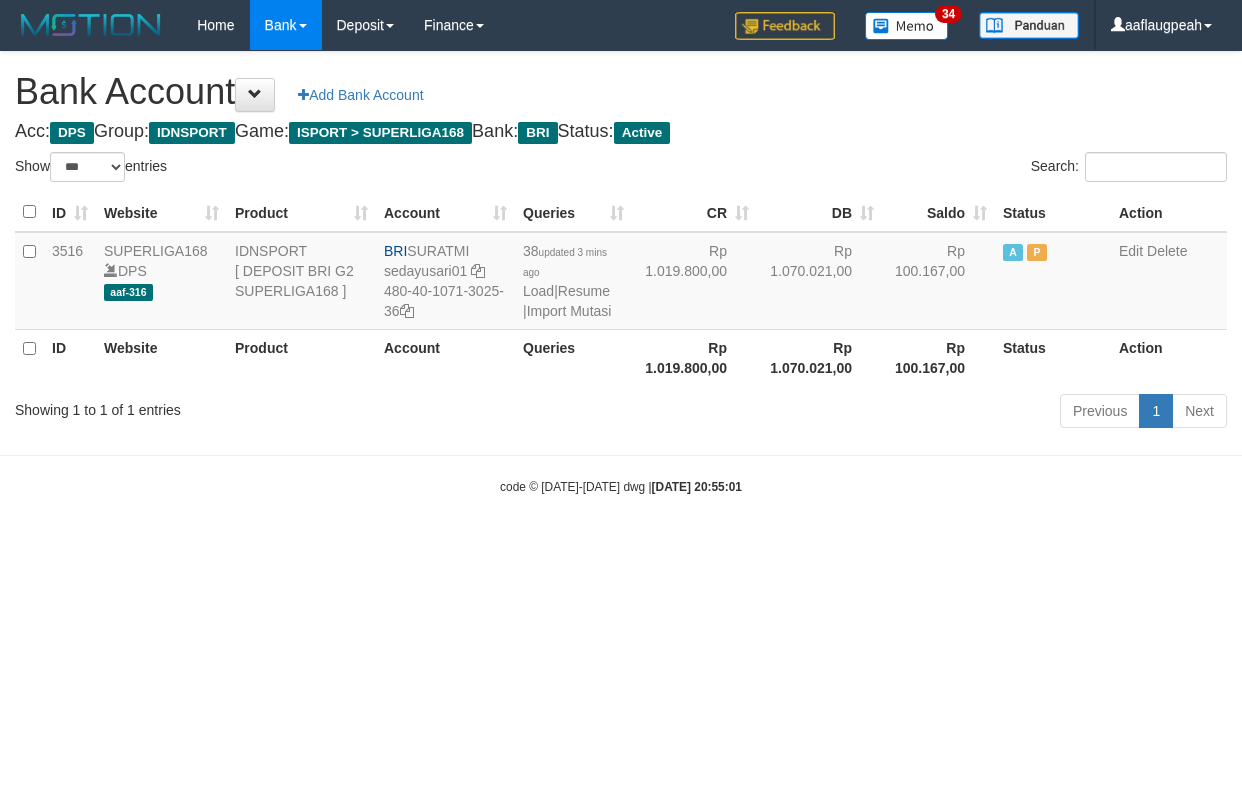 select on "***" 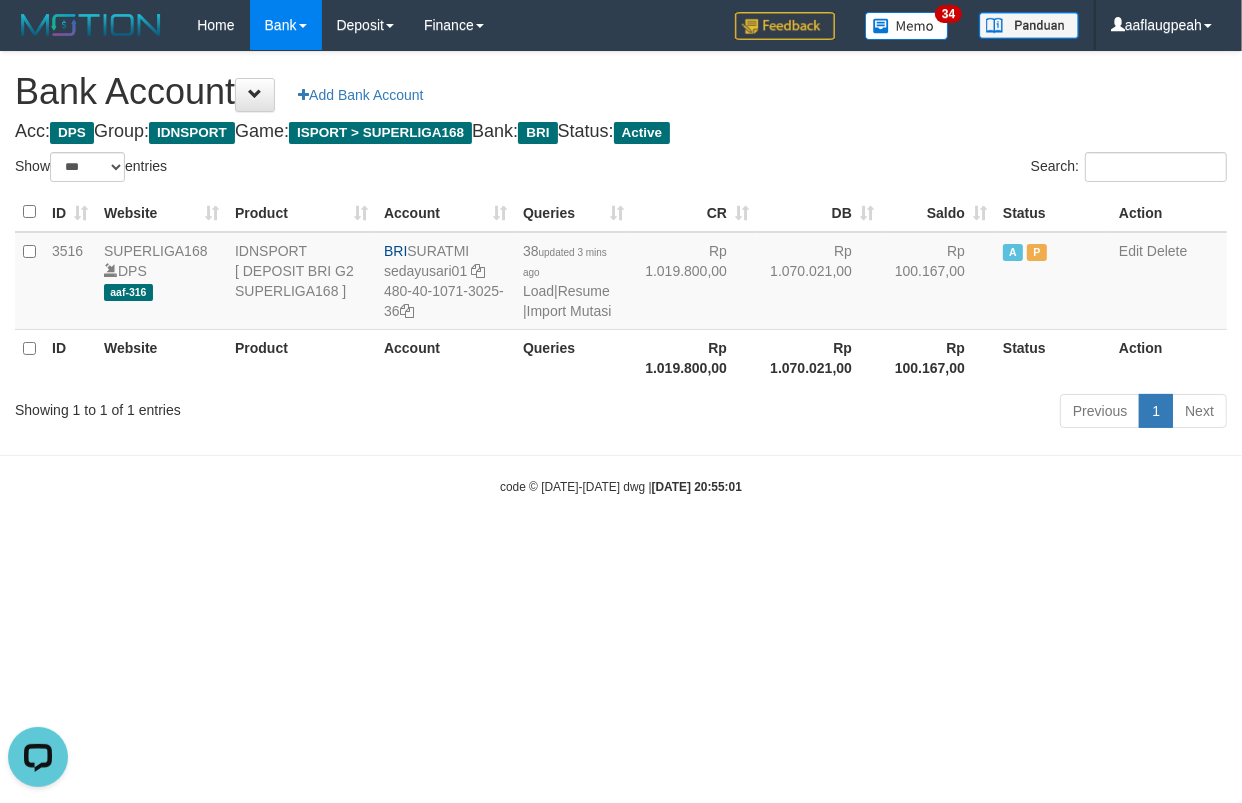 scroll, scrollTop: 0, scrollLeft: 0, axis: both 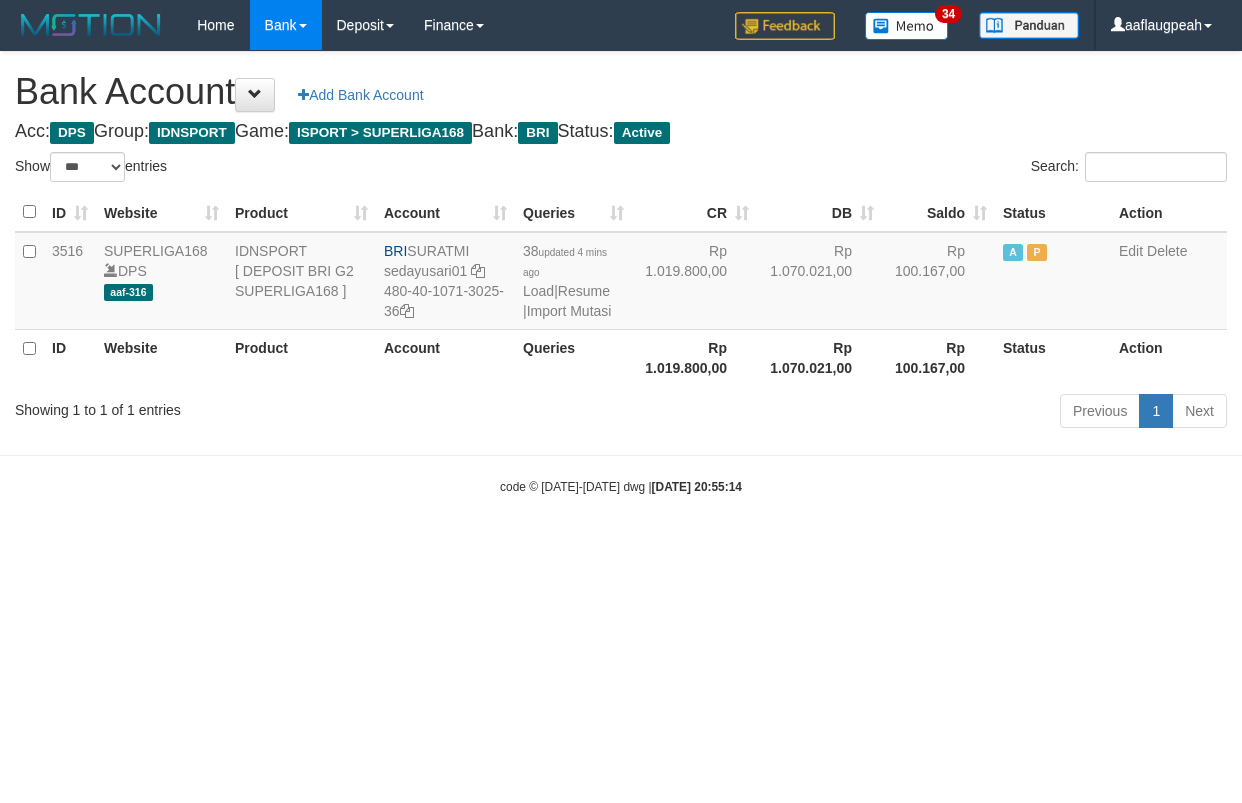 select on "***" 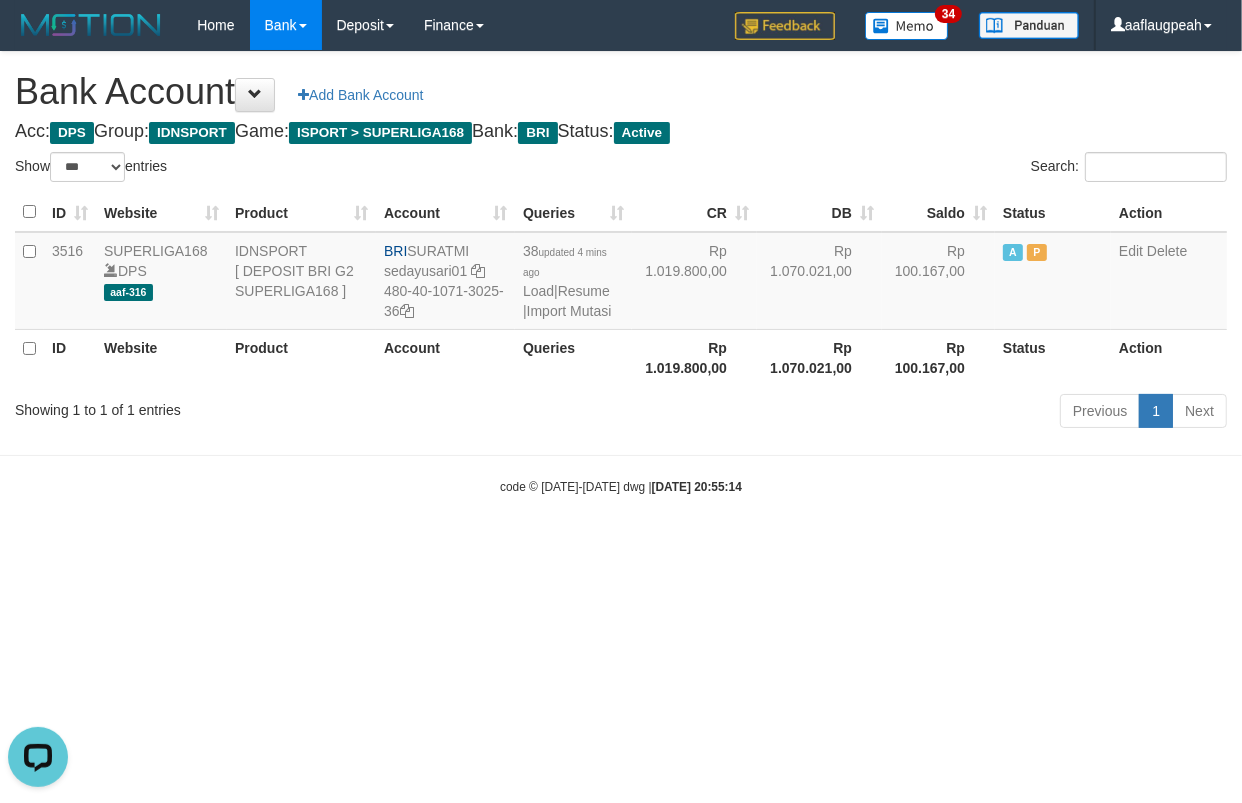 scroll, scrollTop: 0, scrollLeft: 0, axis: both 